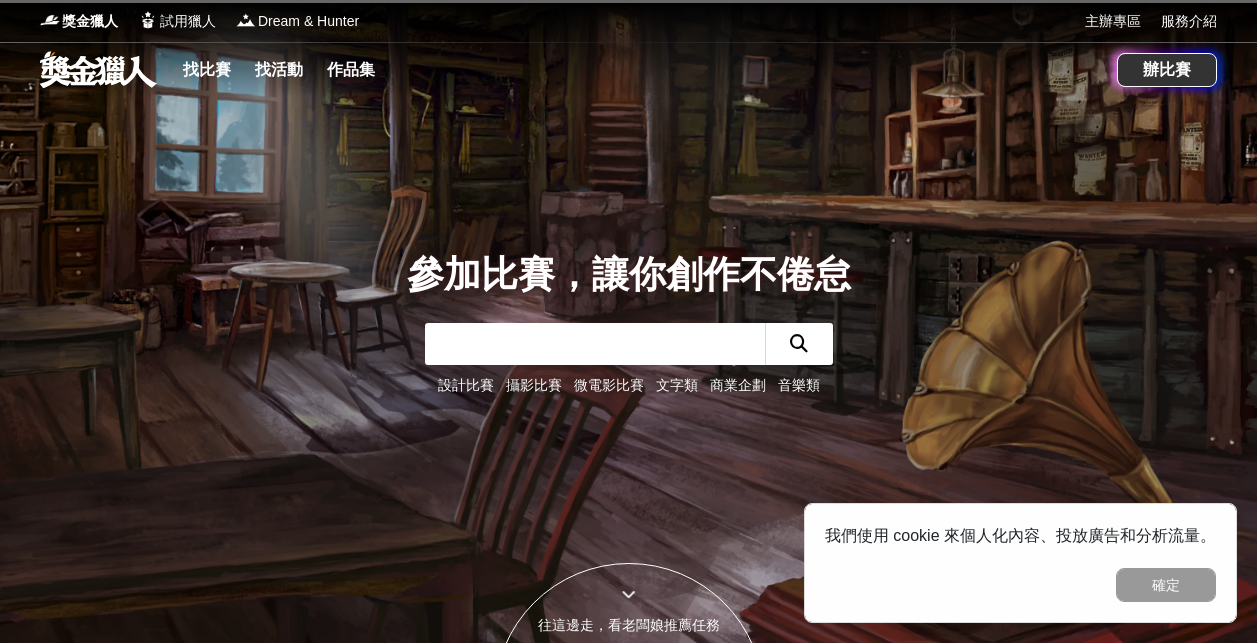 scroll, scrollTop: 0, scrollLeft: 0, axis: both 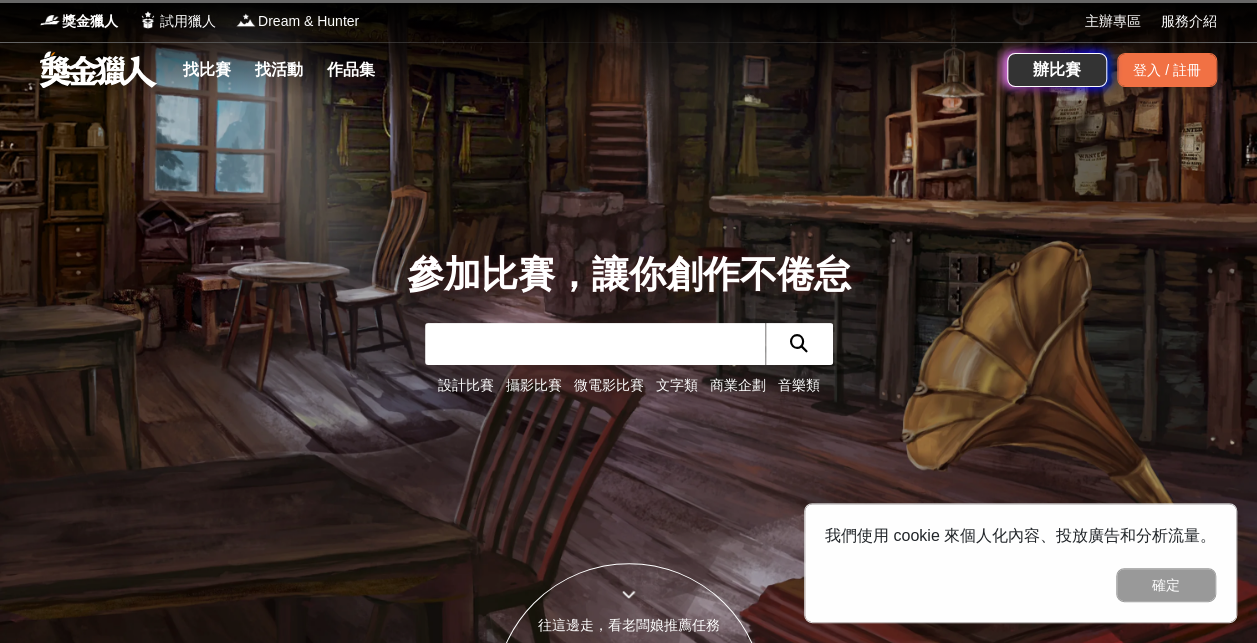 click at bounding box center (595, 344) 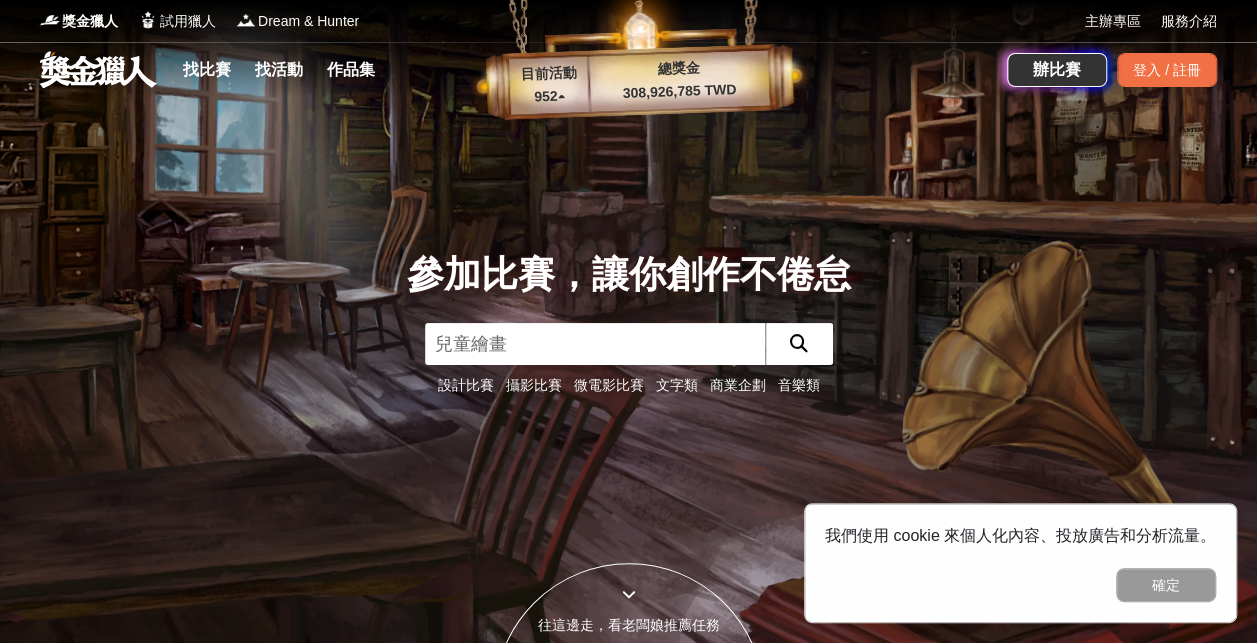 type on "兒童繪畫" 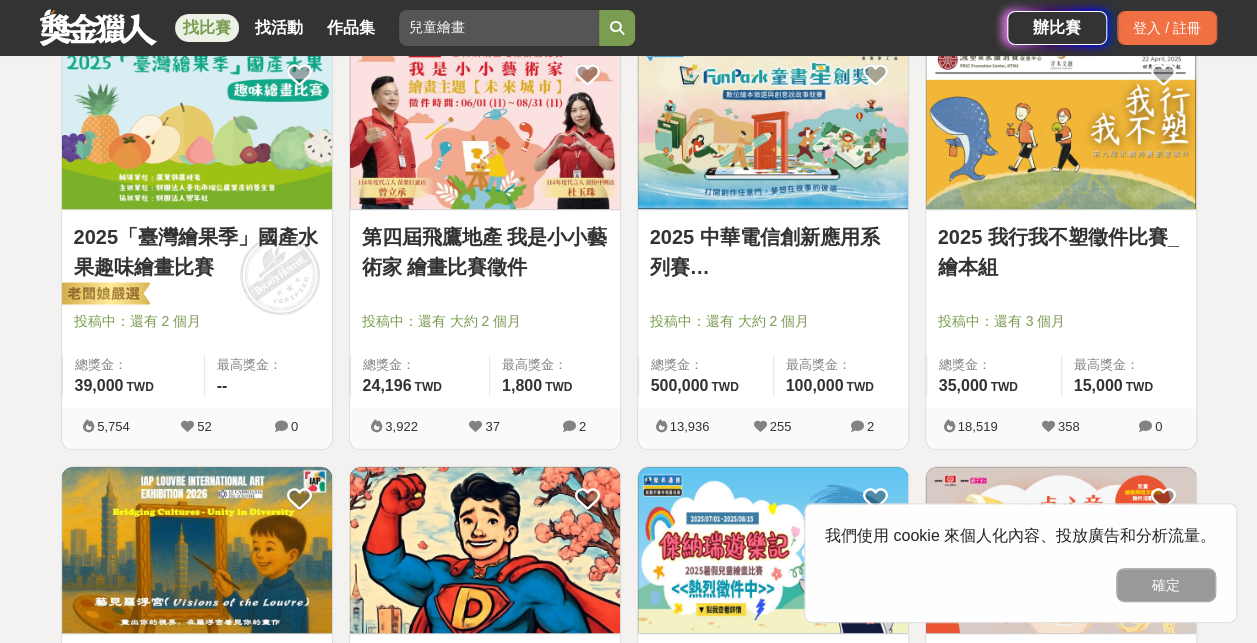 scroll, scrollTop: 400, scrollLeft: 0, axis: vertical 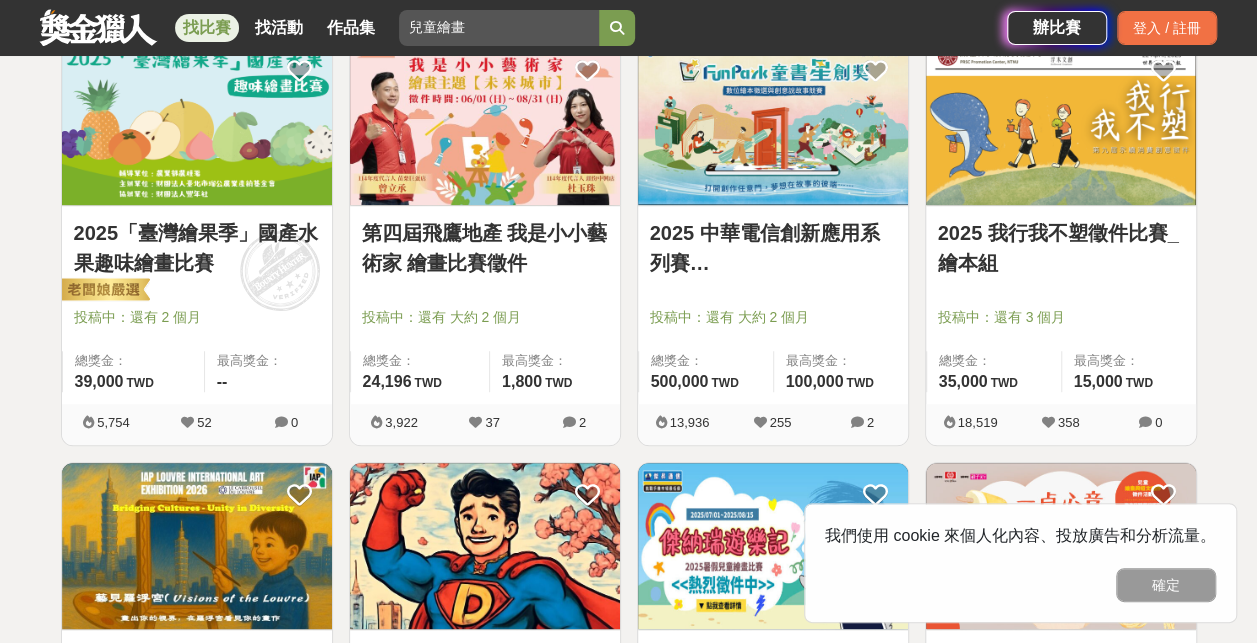 click on "2025 我行我不塑徵件比賽_繪本組" at bounding box center [1061, 248] 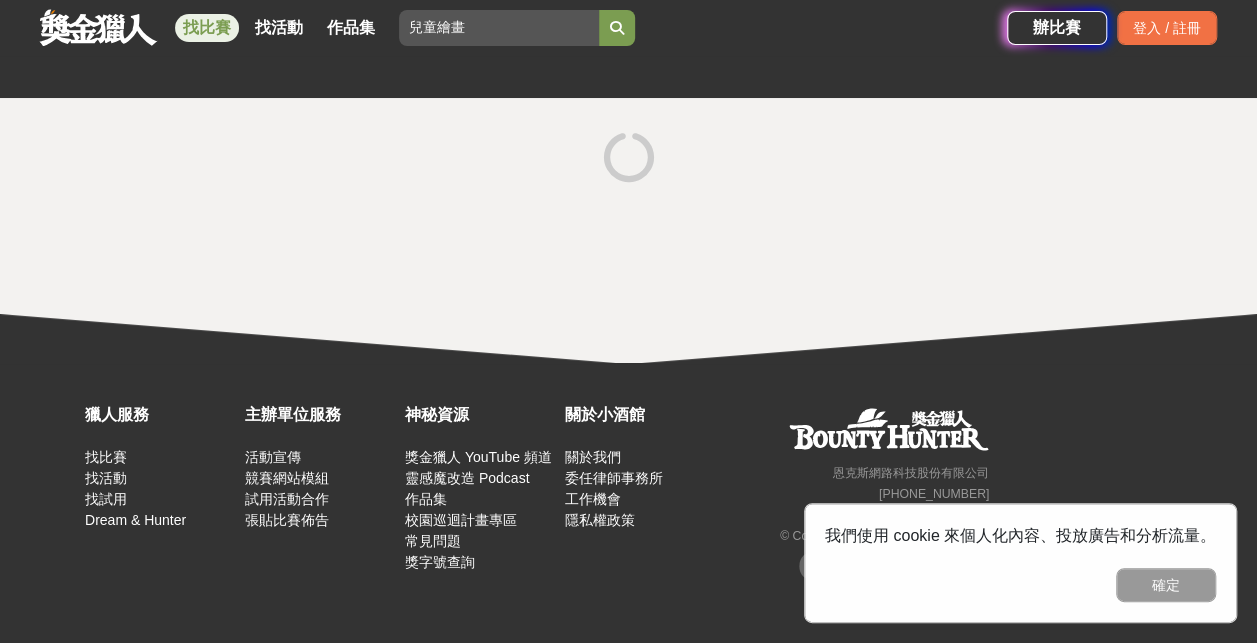 scroll, scrollTop: 0, scrollLeft: 0, axis: both 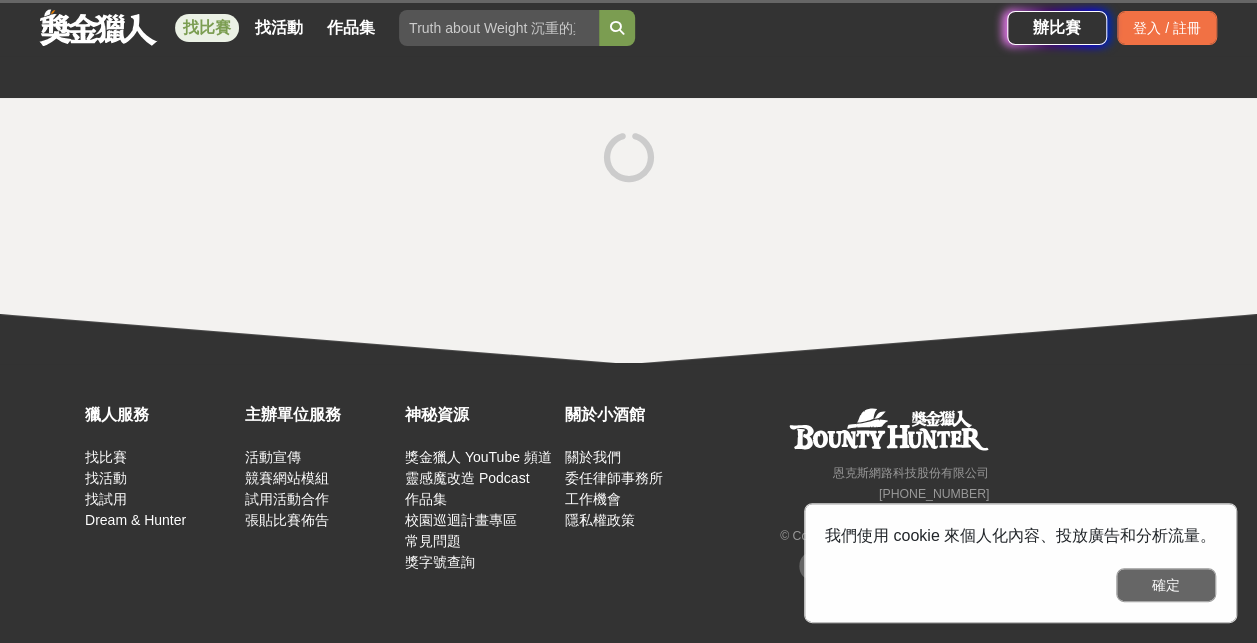 click on "確定" at bounding box center [1166, 585] 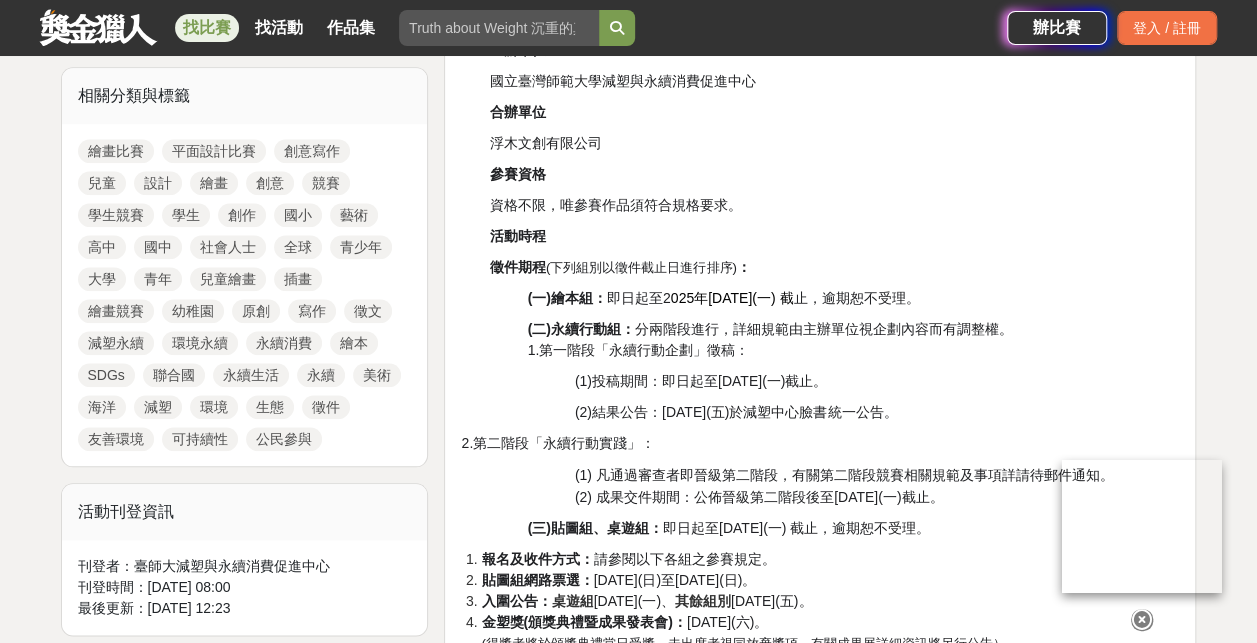 scroll, scrollTop: 1000, scrollLeft: 0, axis: vertical 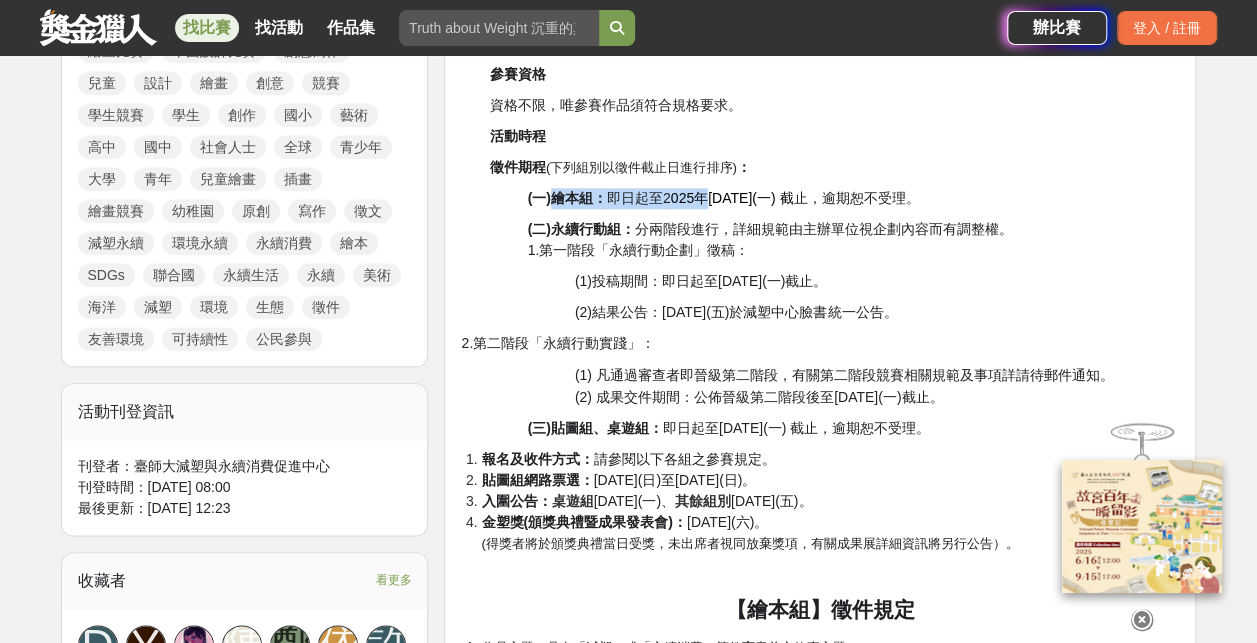 drag, startPoint x: 551, startPoint y: 197, endPoint x: 703, endPoint y: 194, distance: 152.0296 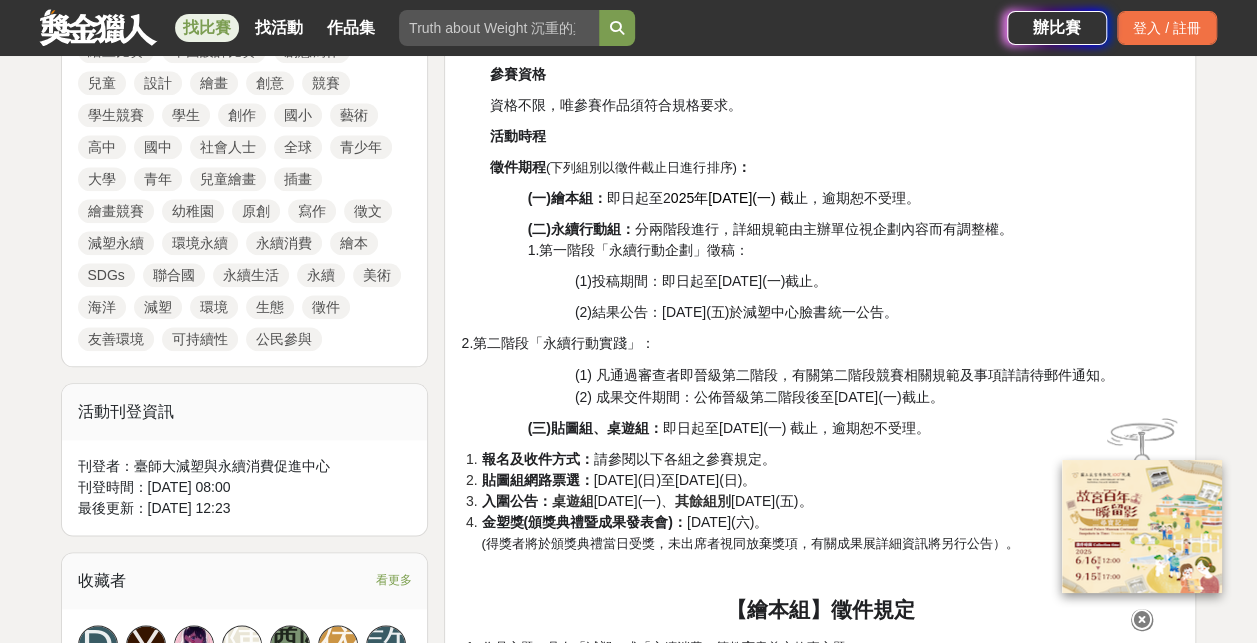 drag, startPoint x: 703, startPoint y: 194, endPoint x: 882, endPoint y: 196, distance: 179.01117 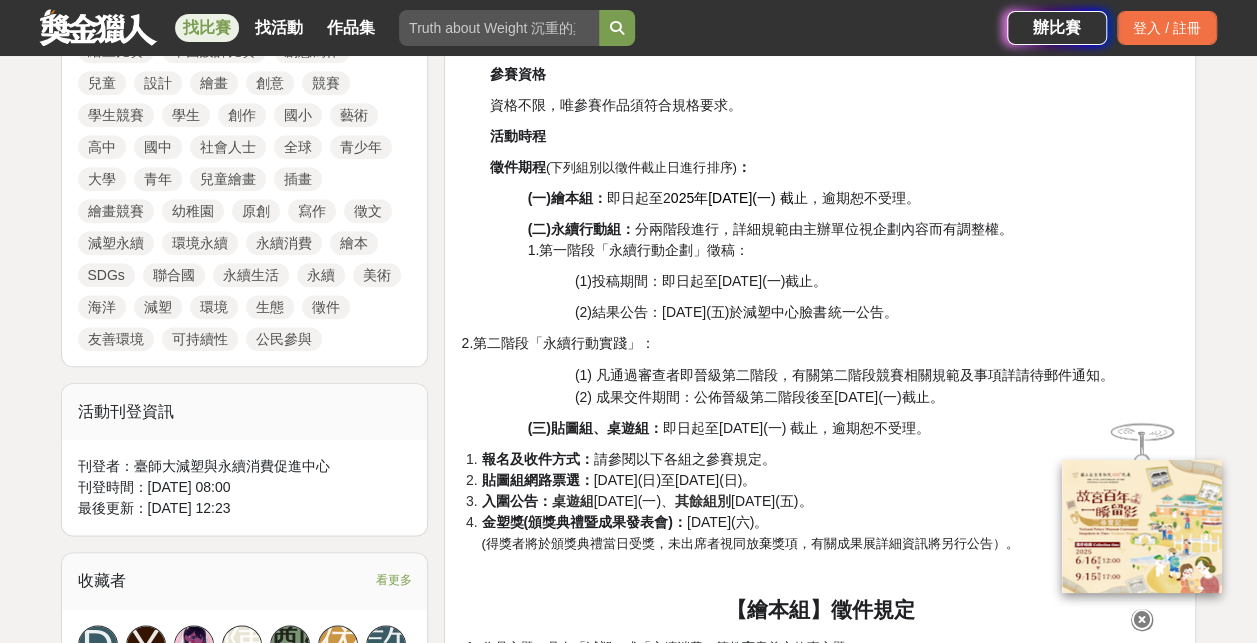 click on "止，逾期恕不受理。" at bounding box center [856, 198] 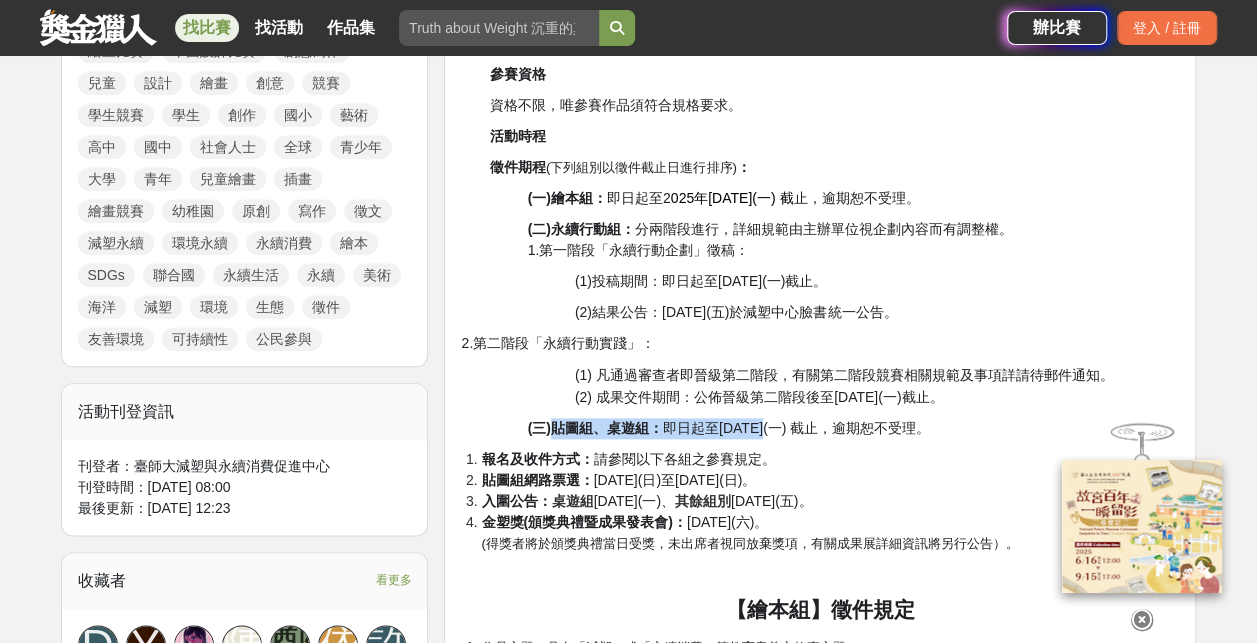drag, startPoint x: 556, startPoint y: 425, endPoint x: 770, endPoint y: 429, distance: 214.03738 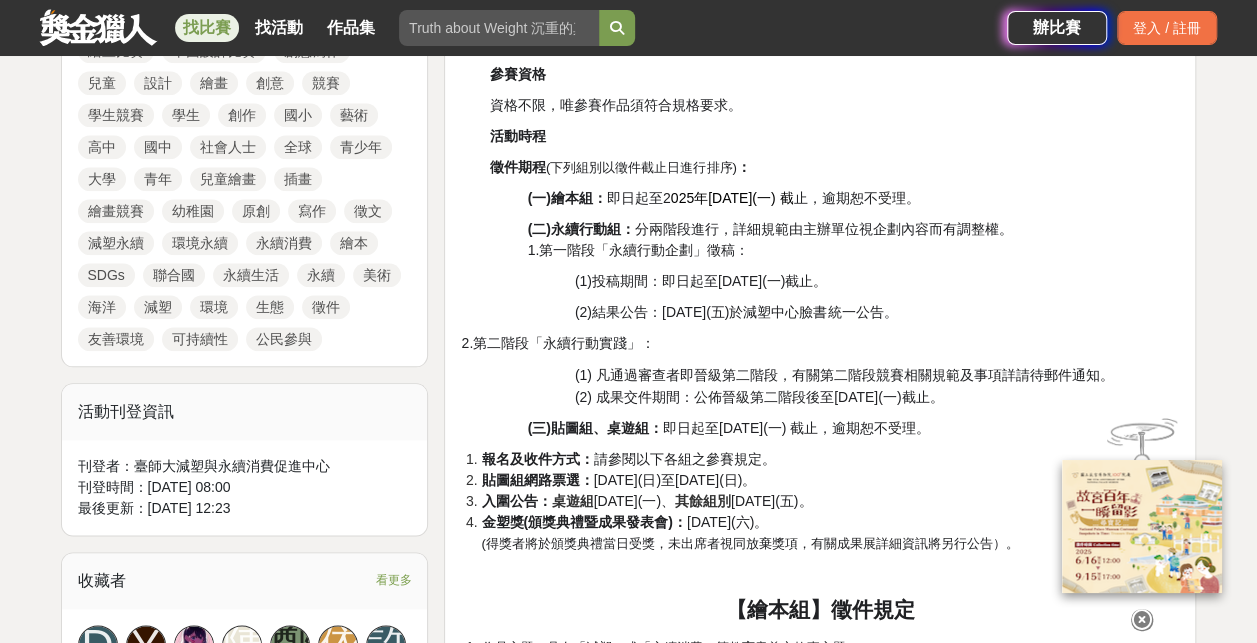 drag, startPoint x: 770, startPoint y: 429, endPoint x: 960, endPoint y: 425, distance: 190.0421 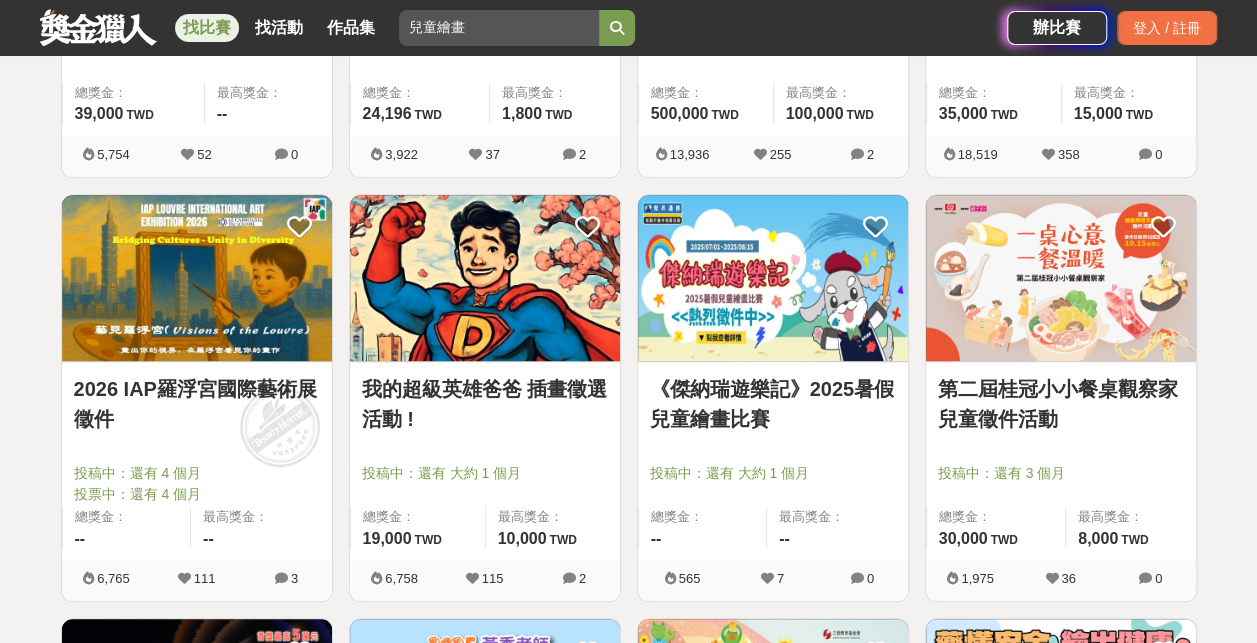 scroll, scrollTop: 700, scrollLeft: 0, axis: vertical 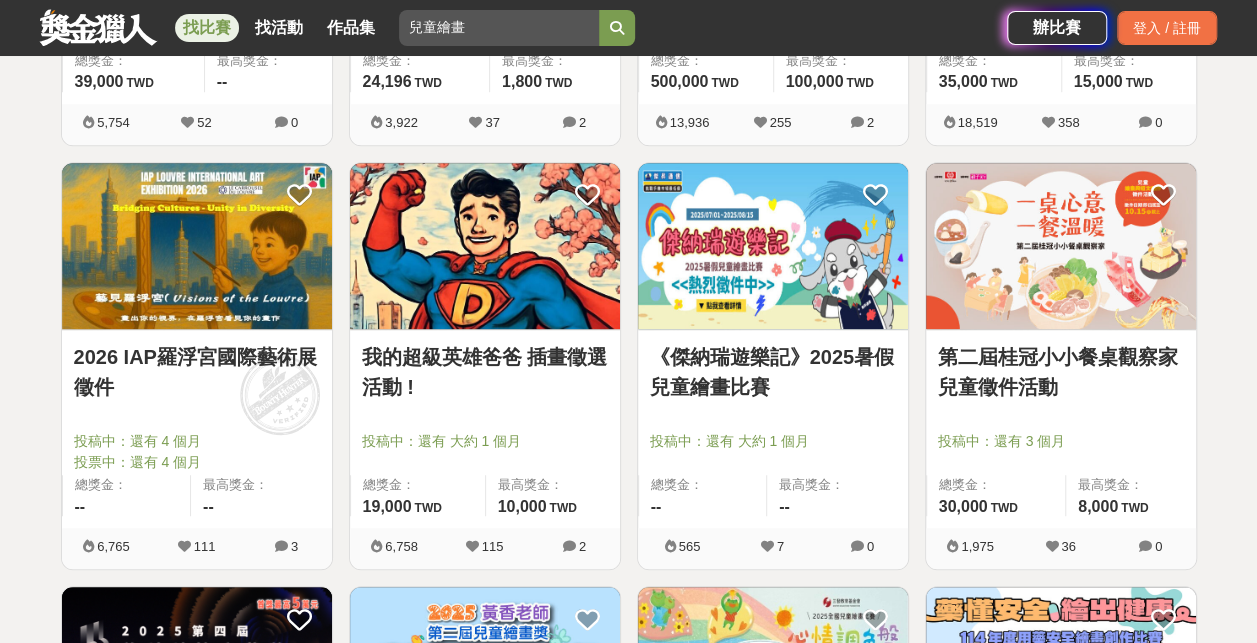 click on "2026 IAP羅浮宮國際藝術展徵件" at bounding box center [197, 372] 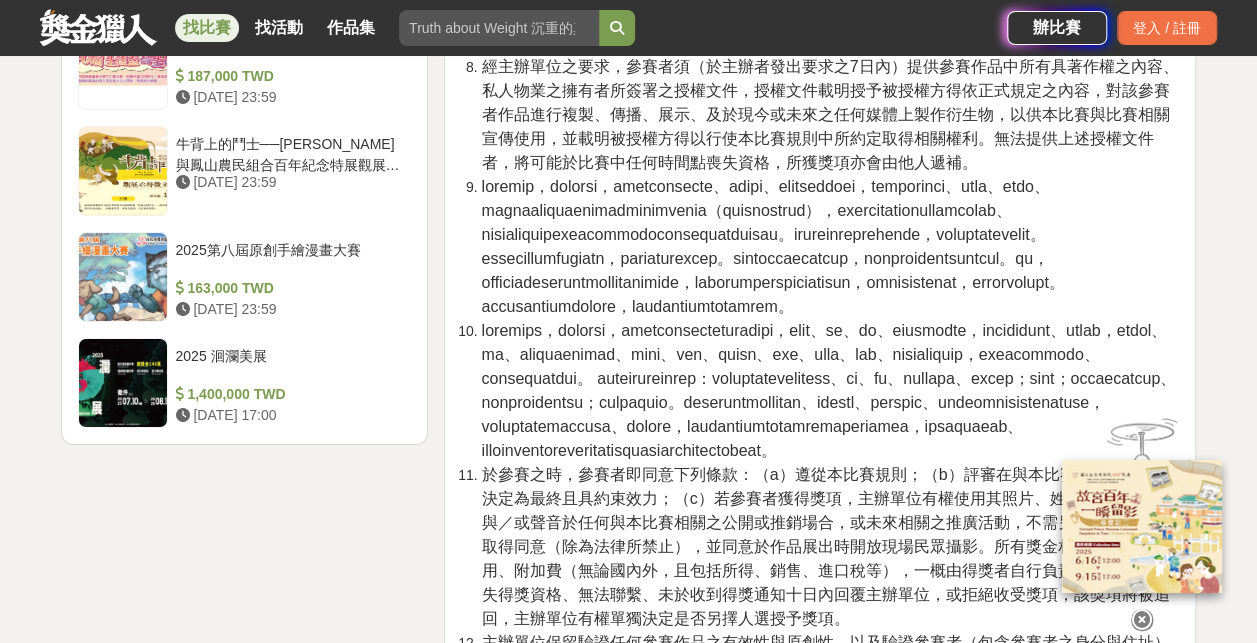 scroll, scrollTop: 3100, scrollLeft: 0, axis: vertical 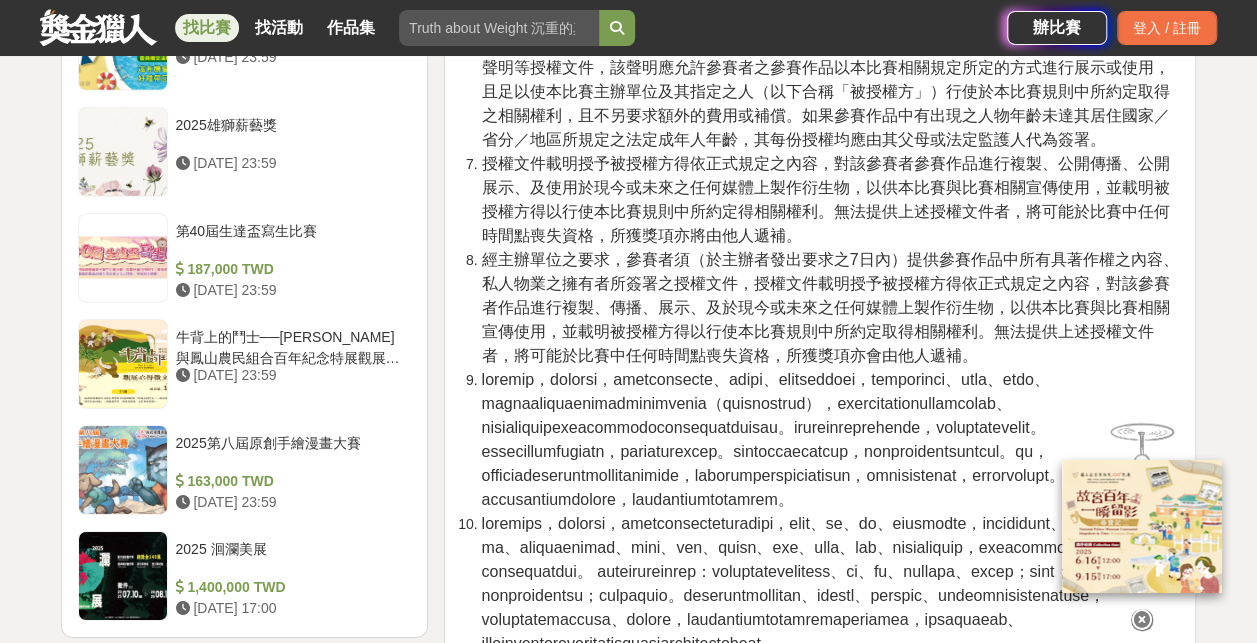 click at bounding box center (1142, 620) 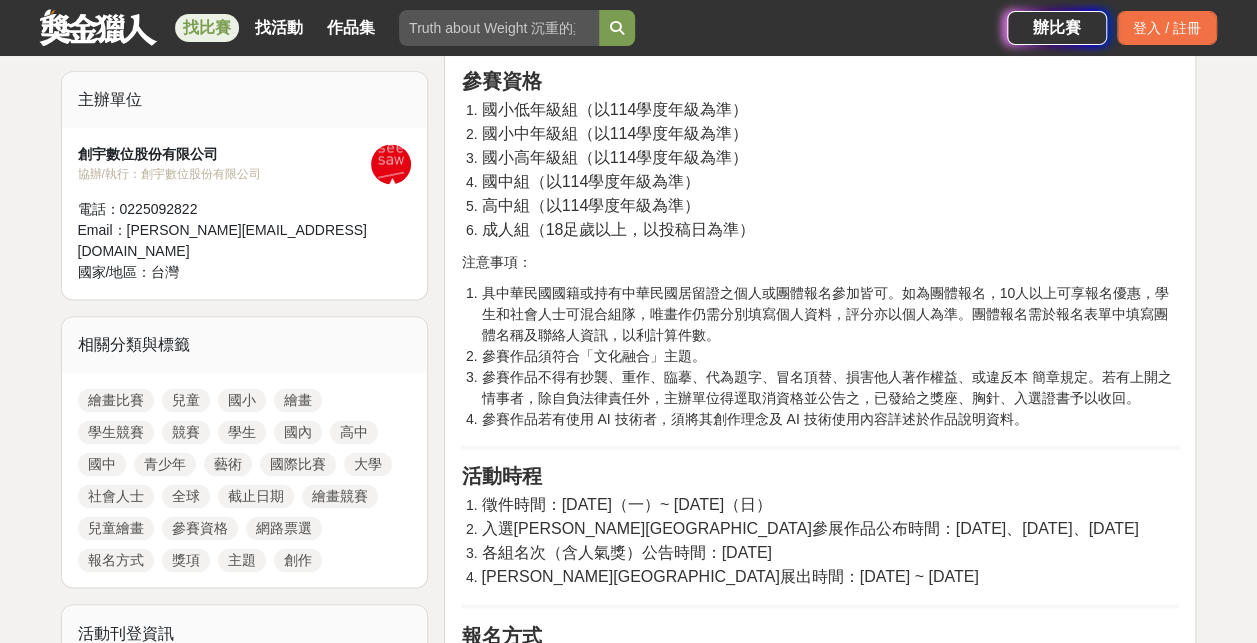 scroll, scrollTop: 1100, scrollLeft: 0, axis: vertical 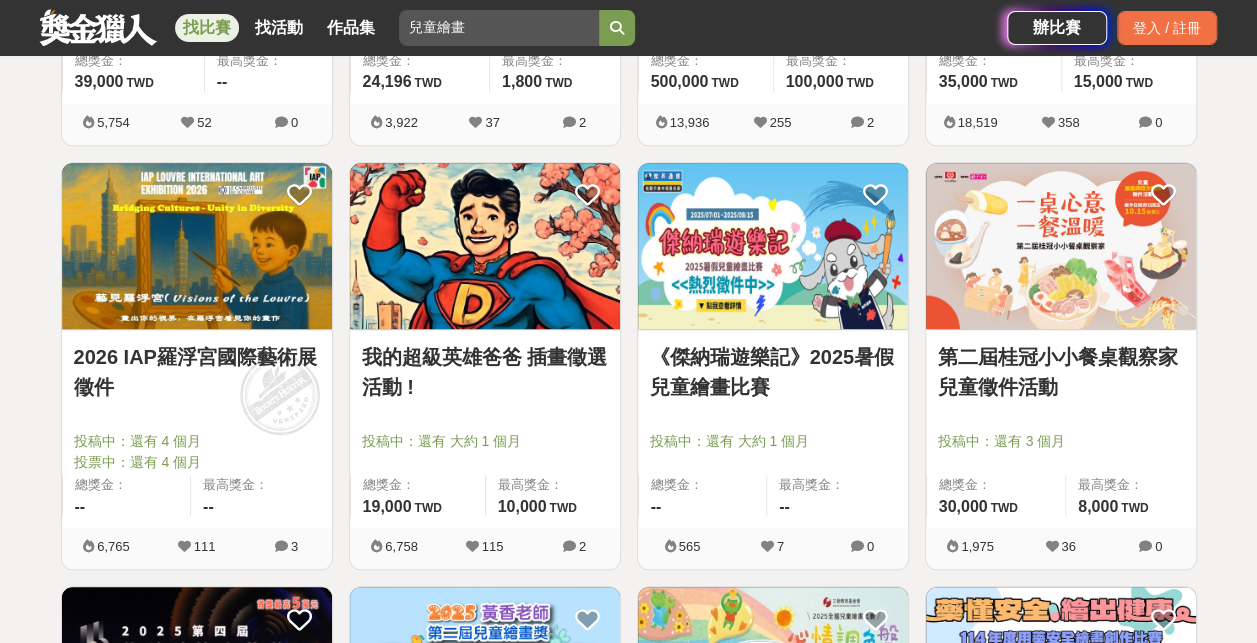 click on "《傑納瑞遊樂記》2025暑假兒童繪畫比賽" at bounding box center [773, 372] 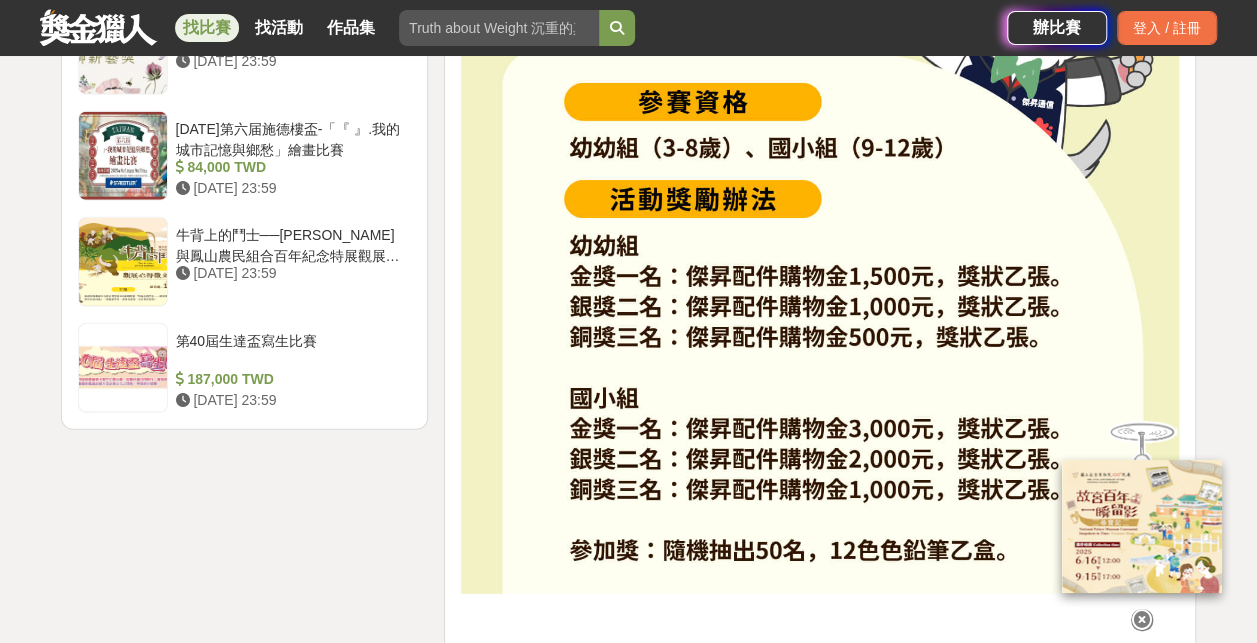 scroll, scrollTop: 2600, scrollLeft: 0, axis: vertical 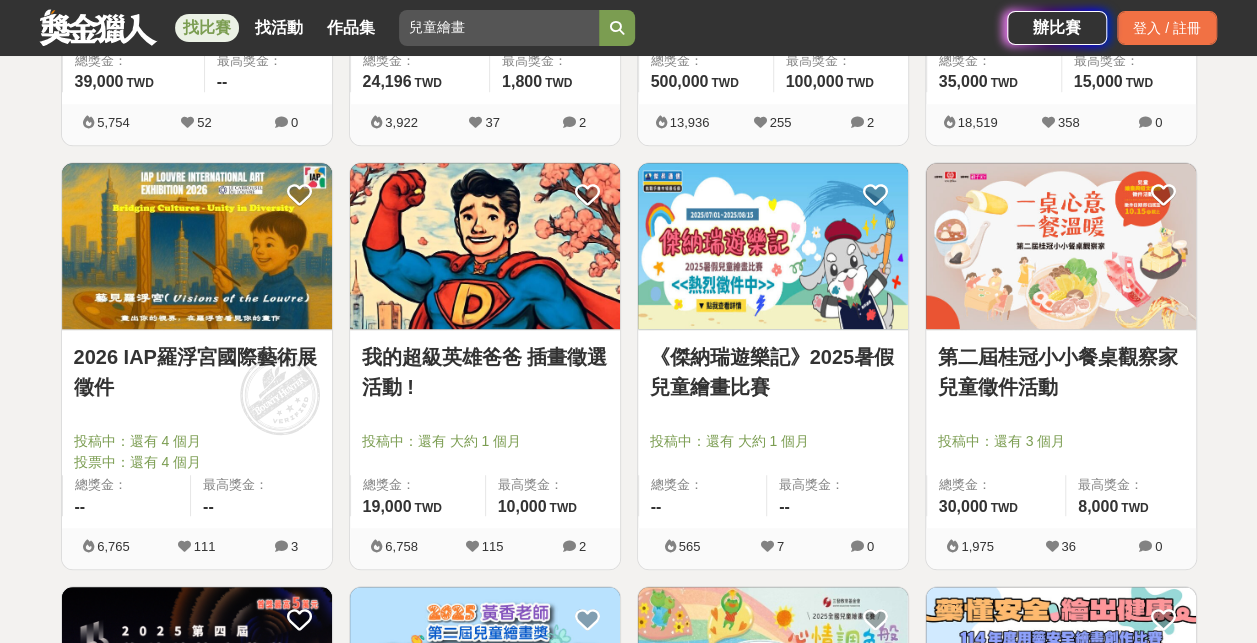 click on "第二屆桂冠小小餐桌觀察家兒童徵件活動" at bounding box center [1061, 372] 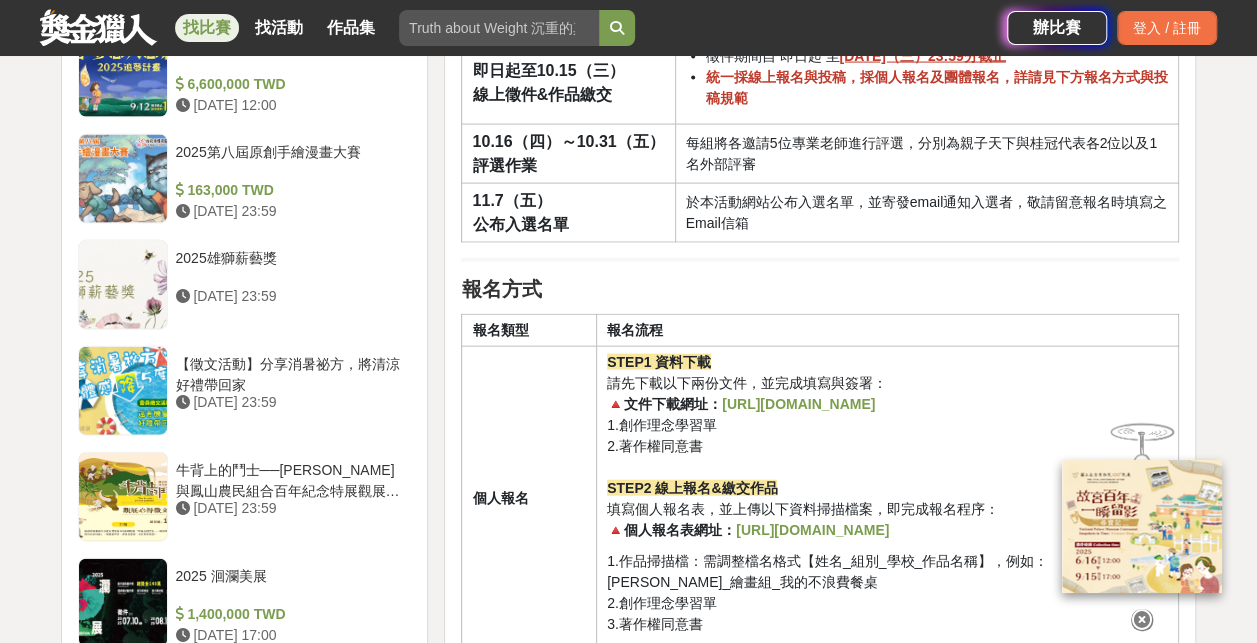 scroll, scrollTop: 2200, scrollLeft: 0, axis: vertical 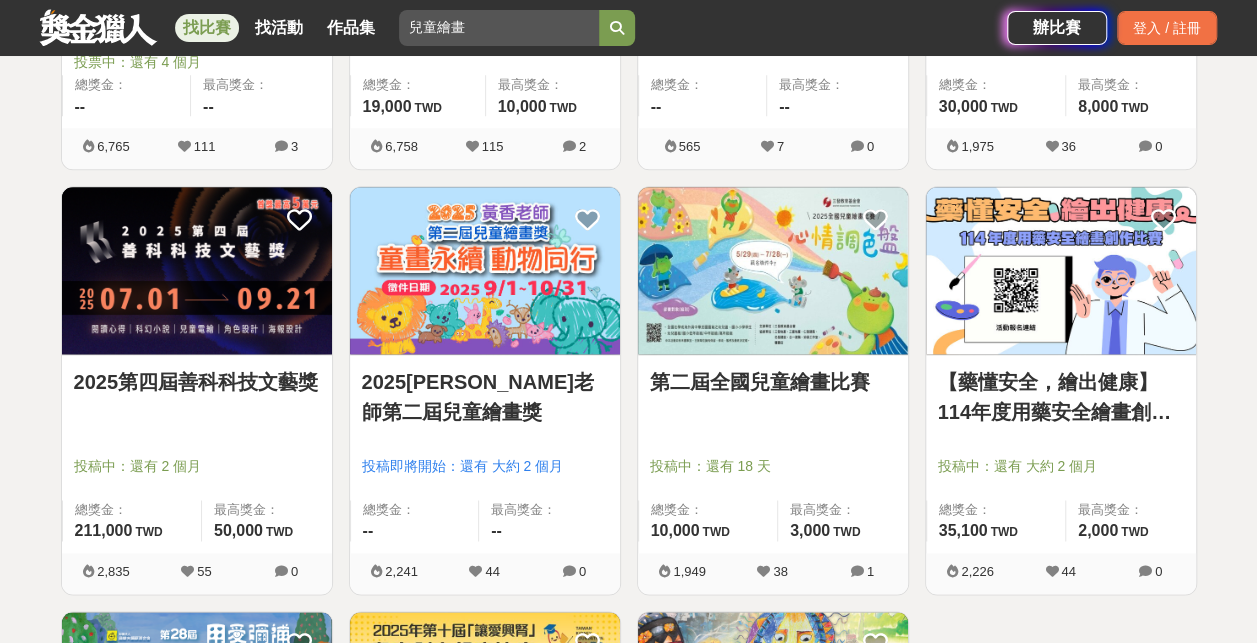 click on "第二屆全國兒童繪畫比賽" at bounding box center [773, 382] 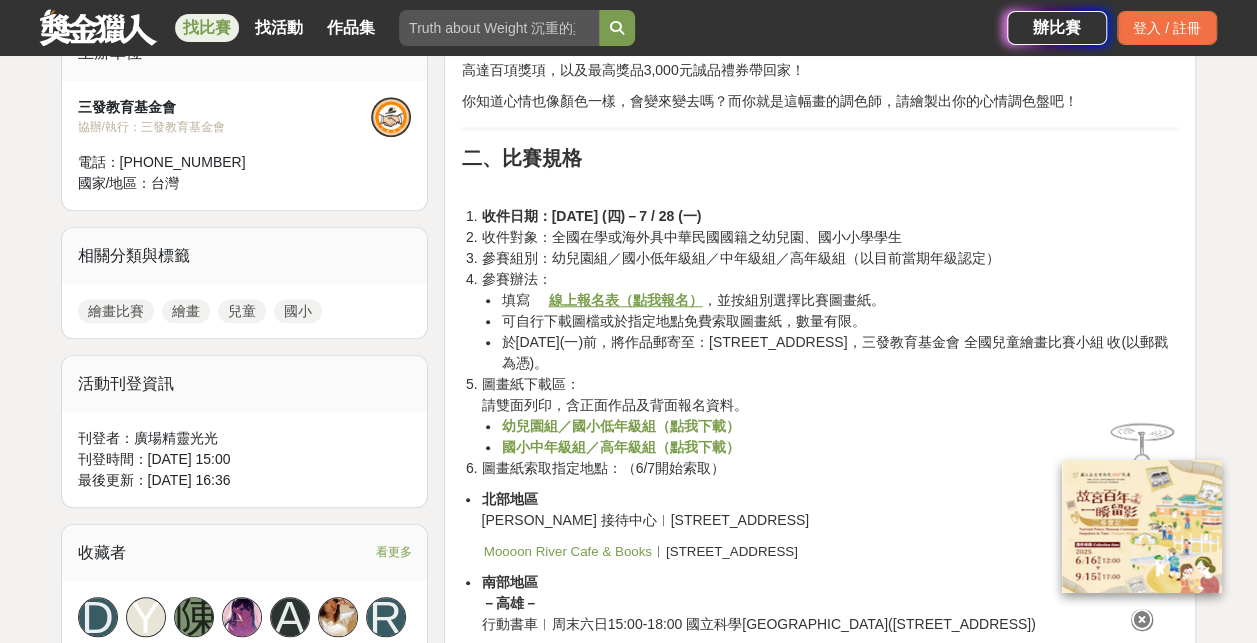 scroll, scrollTop: 800, scrollLeft: 0, axis: vertical 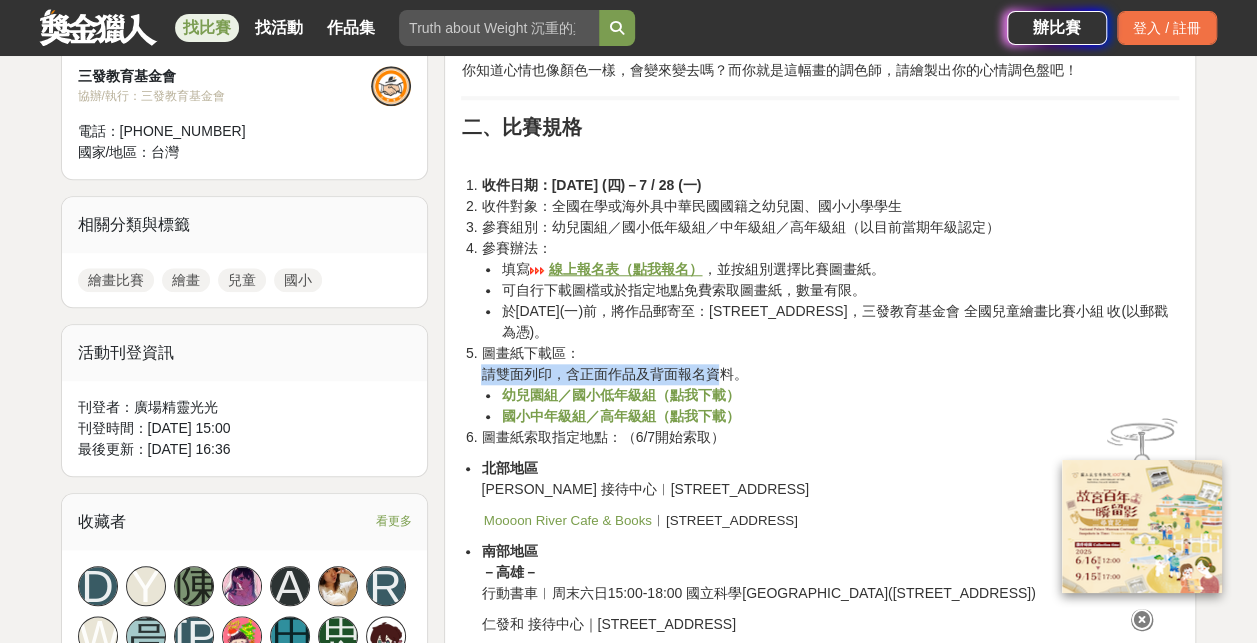 drag, startPoint x: 480, startPoint y: 375, endPoint x: 722, endPoint y: 371, distance: 242.03305 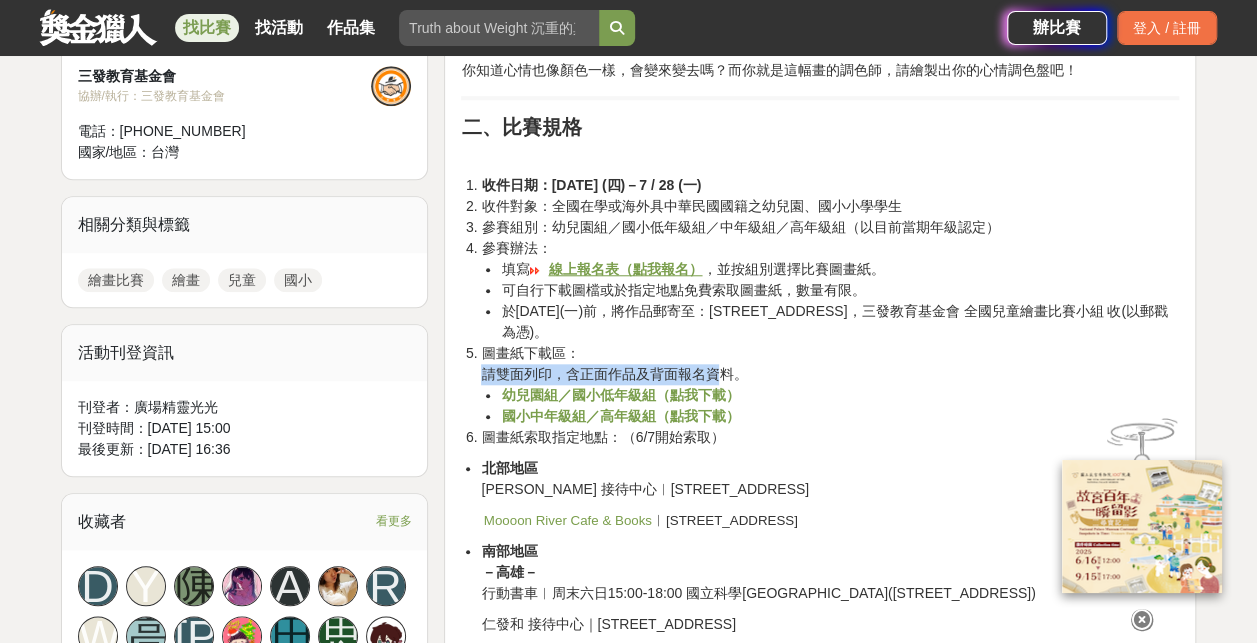 click on "圖畫紙下載區： 請雙面列印，含正面作品及背面報名資料。 幼兒園組／國小低年級組（點我下載） 國小中年級組／高年級組（點我下載）" at bounding box center [830, 385] 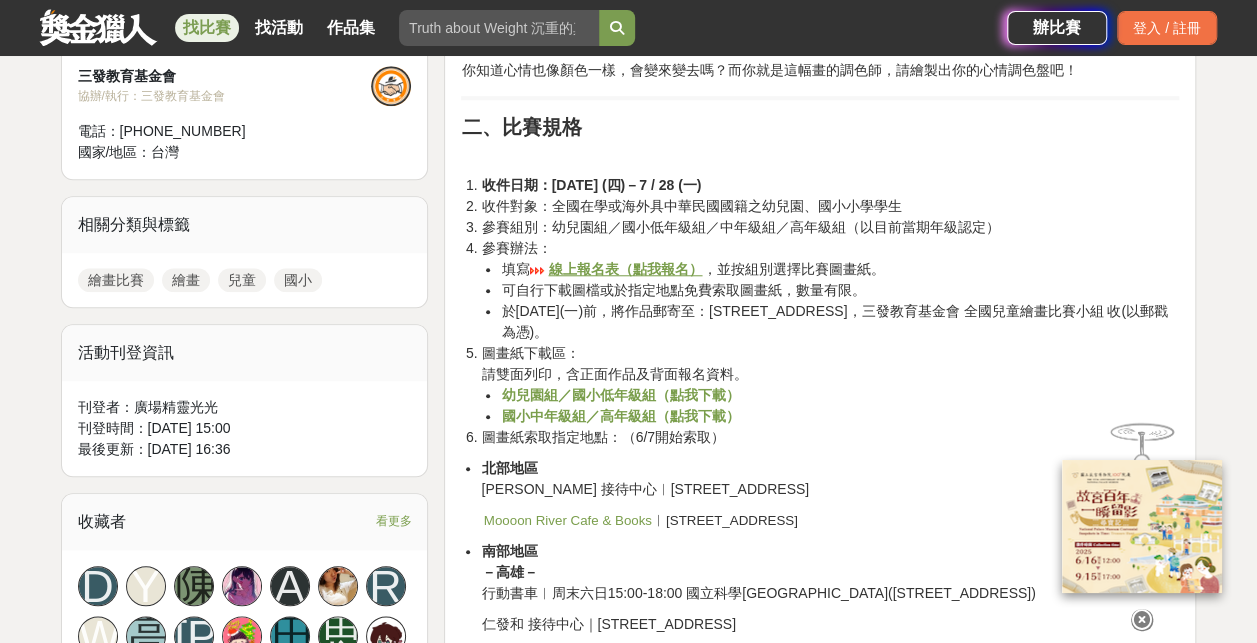 drag, startPoint x: 722, startPoint y: 371, endPoint x: 878, endPoint y: 387, distance: 156.81836 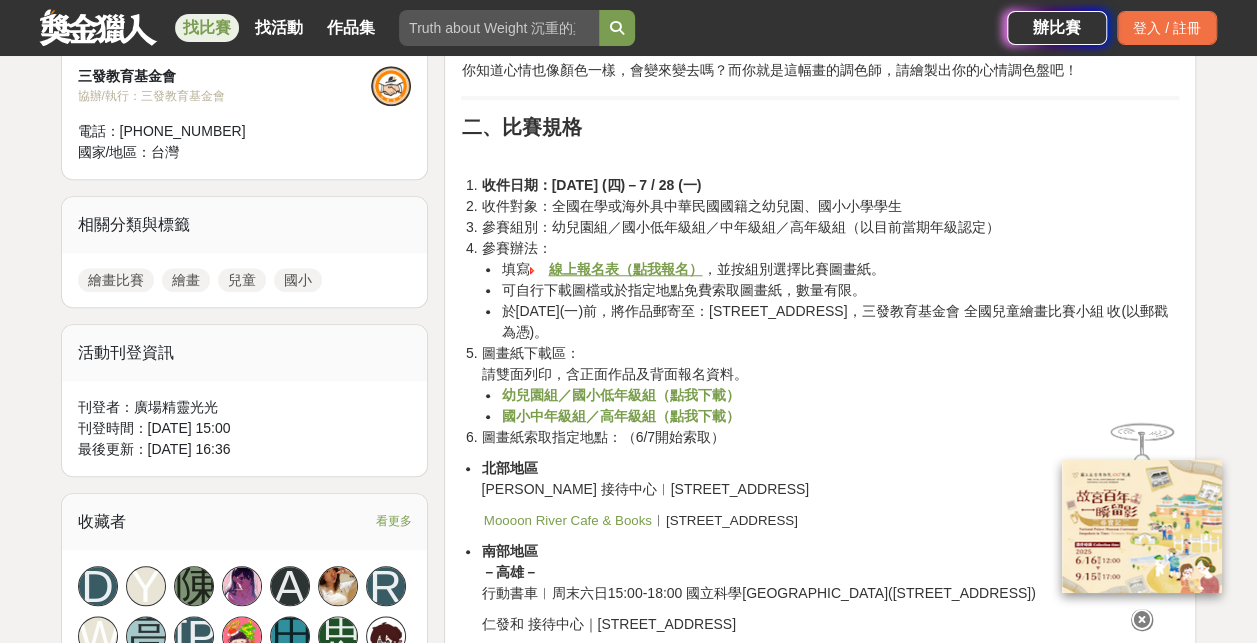 click on "幼兒園組／國小低年級組（點我下載）" at bounding box center [840, 395] 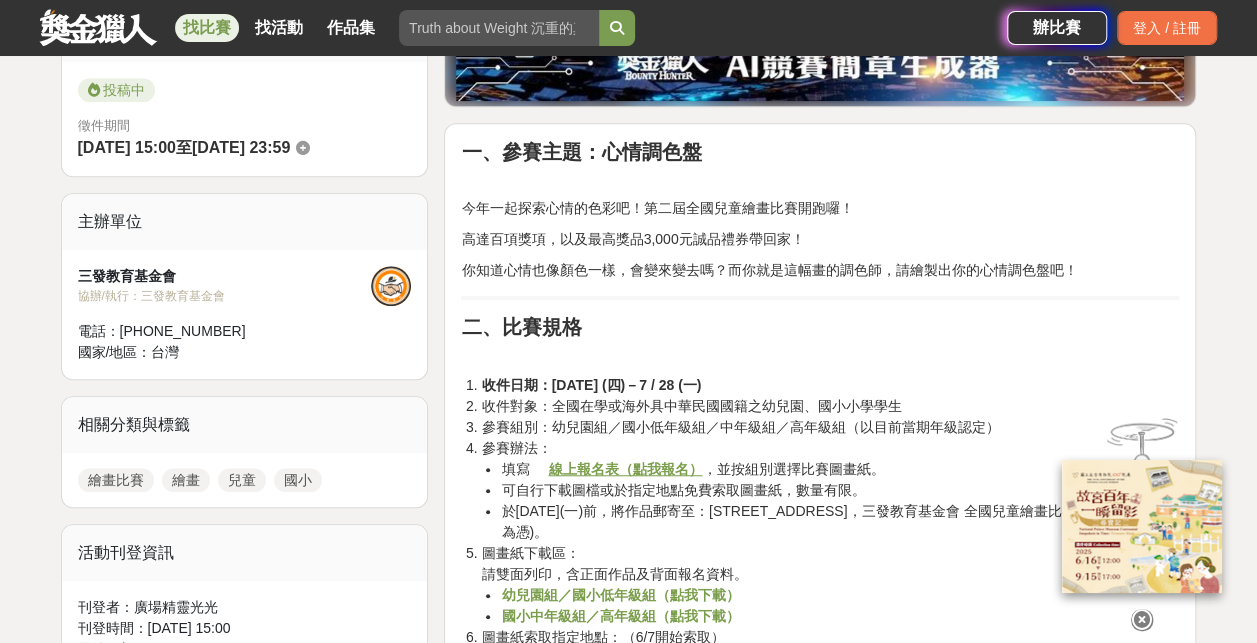 scroll, scrollTop: 600, scrollLeft: 0, axis: vertical 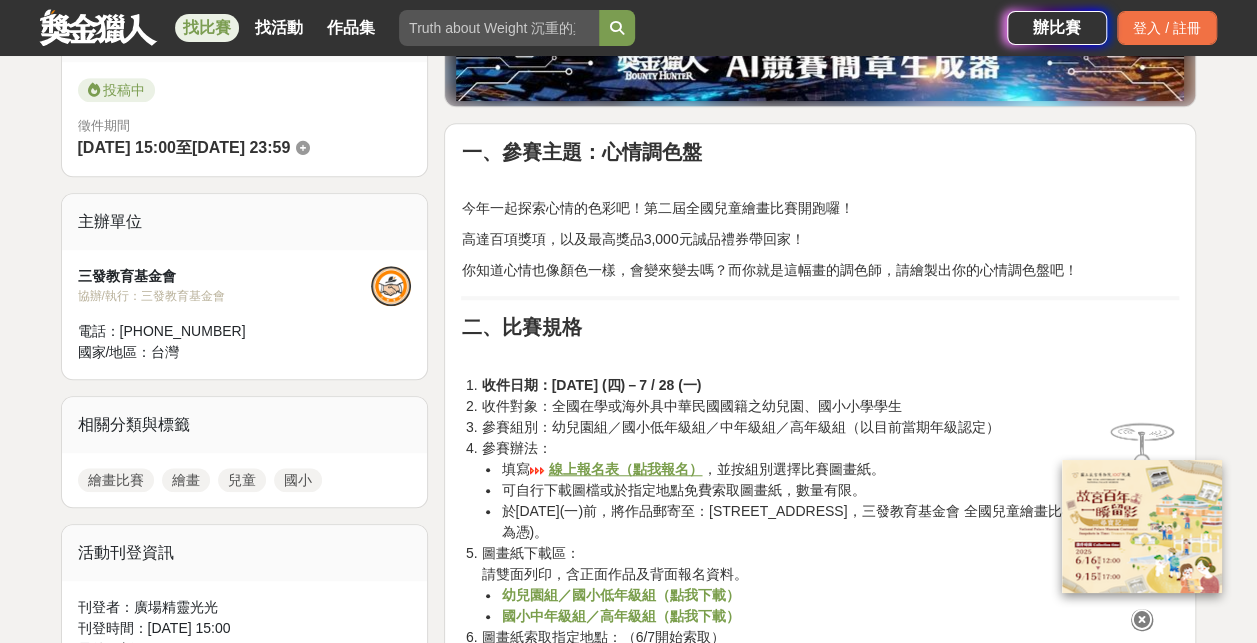 click on "收件對象：全國在學或海外具中華民國國籍之幼兒園、國小小學學生" at bounding box center (830, 406) 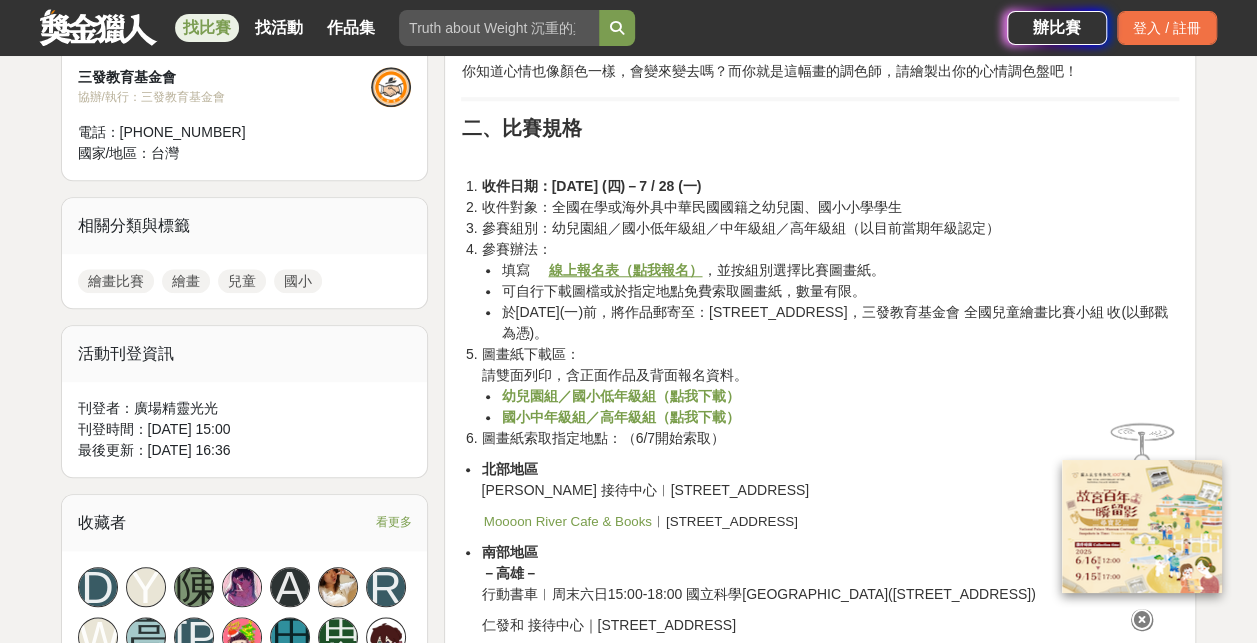 scroll, scrollTop: 800, scrollLeft: 0, axis: vertical 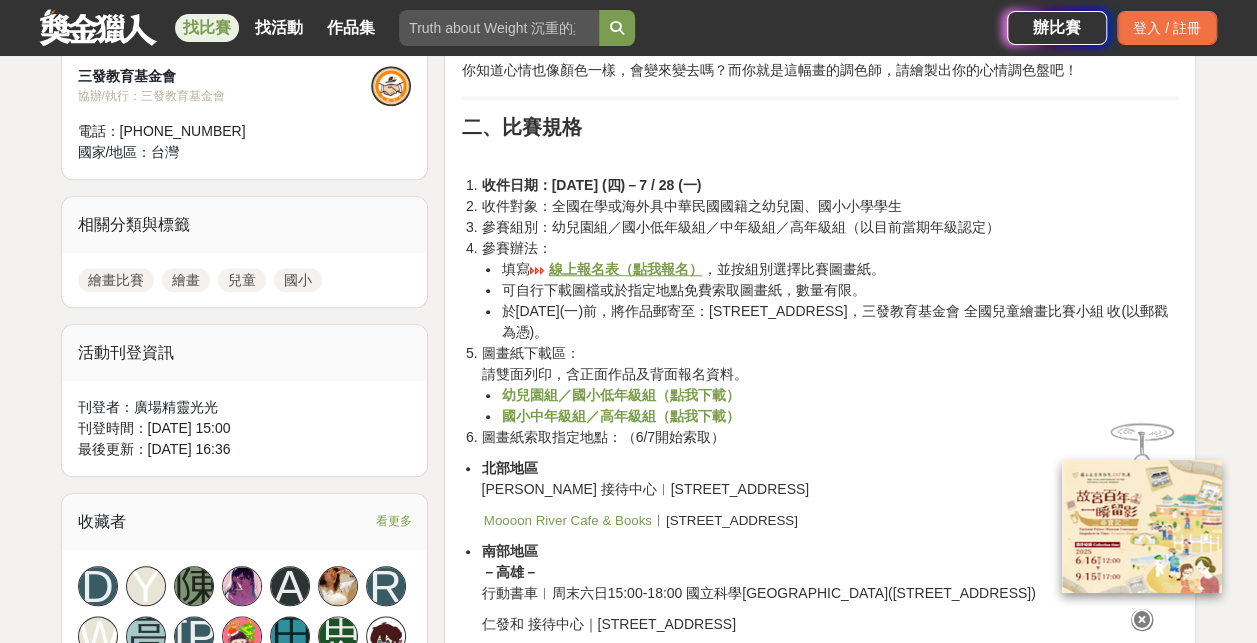 click on "國小中年級組／高年級組（點我下載）" at bounding box center (620, 416) 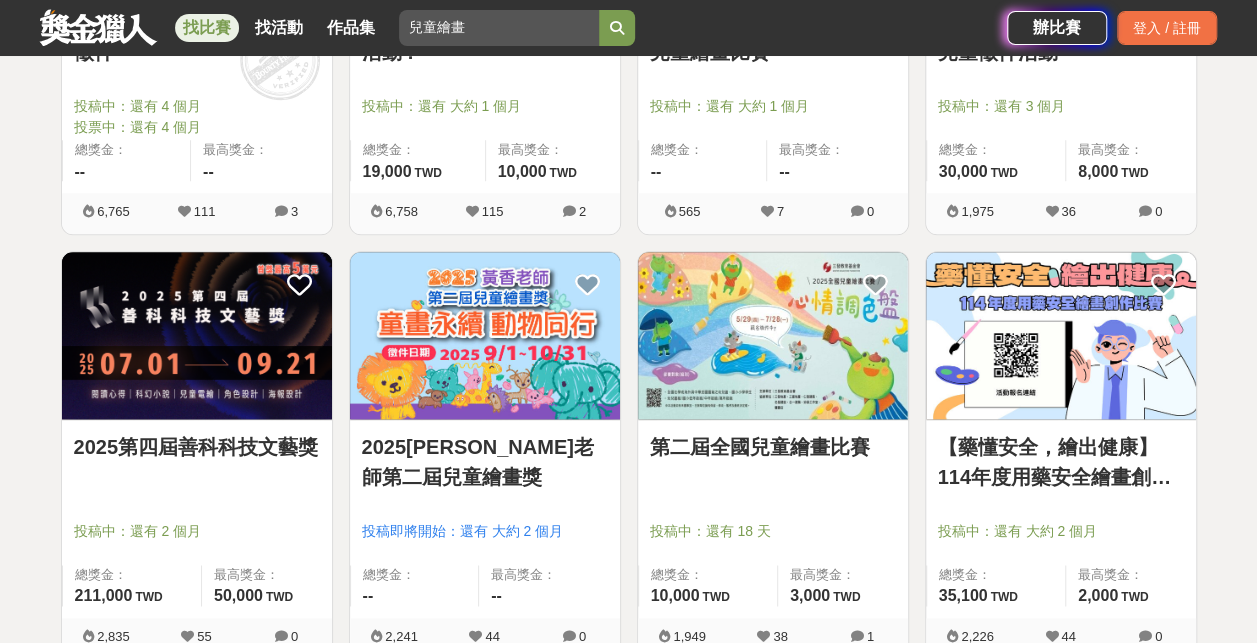 scroll, scrollTop: 900, scrollLeft: 0, axis: vertical 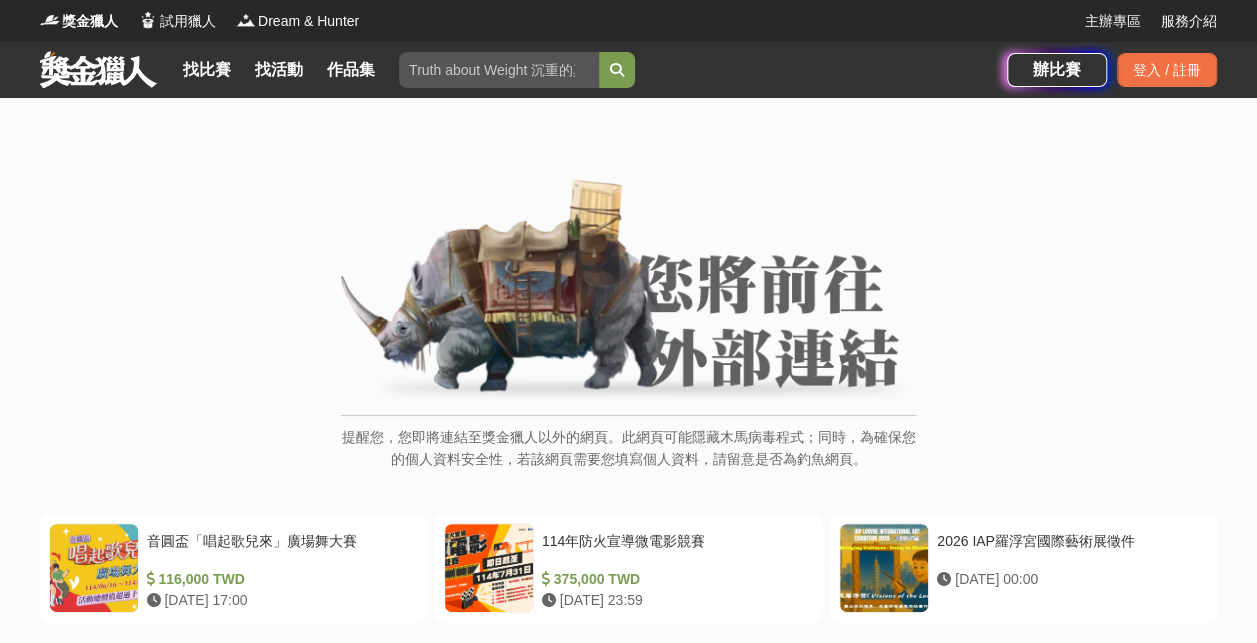 click on "提醒您，您即將連結至獎金獵人以外的網頁。此網頁可能隱藏木馬病毒程式；同時，為確保您的個人資料安全性，若該網頁需要您填寫個人資料，請留意是否為釣魚網頁。" at bounding box center (628, 335) 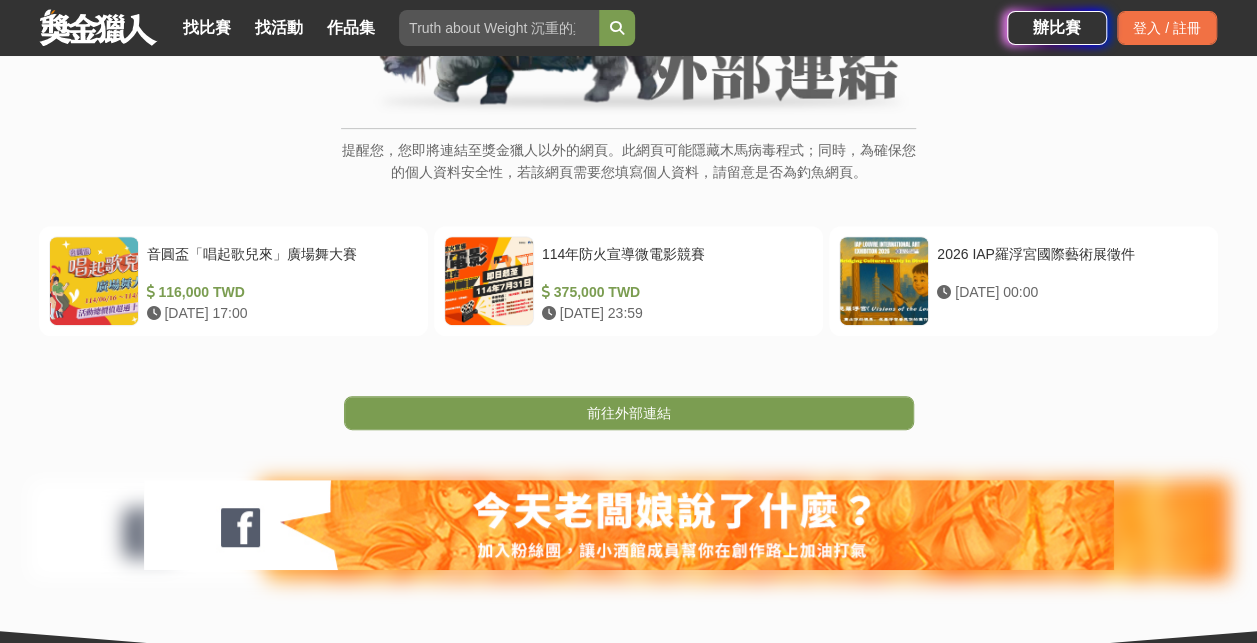 scroll, scrollTop: 300, scrollLeft: 0, axis: vertical 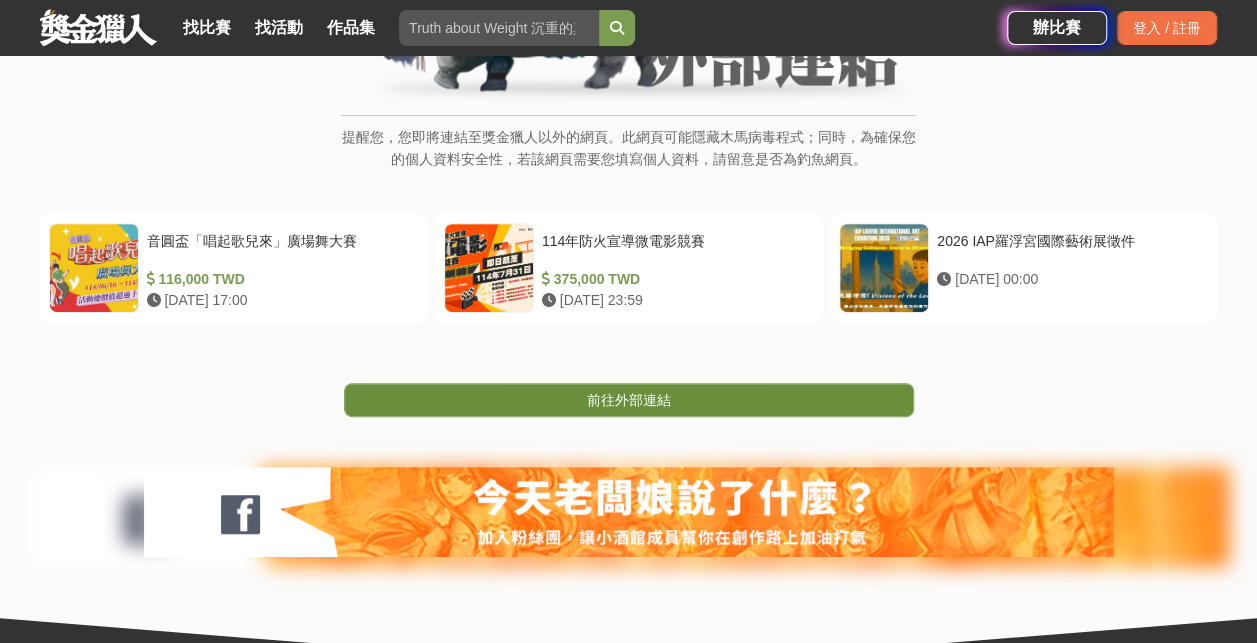 click on "前往外部連結" at bounding box center [629, 400] 